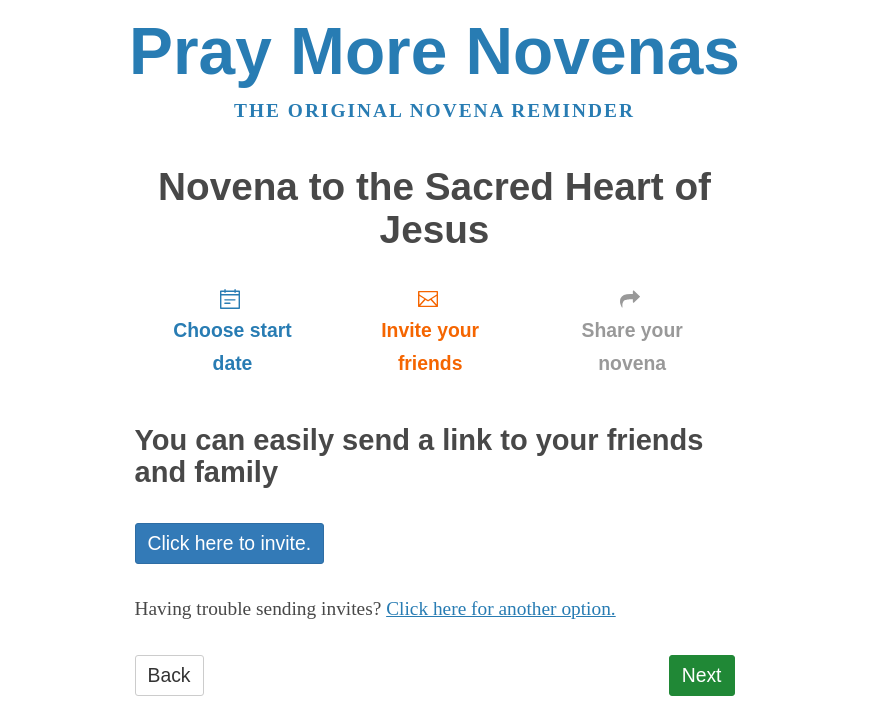 scroll, scrollTop: 44, scrollLeft: 0, axis: vertical 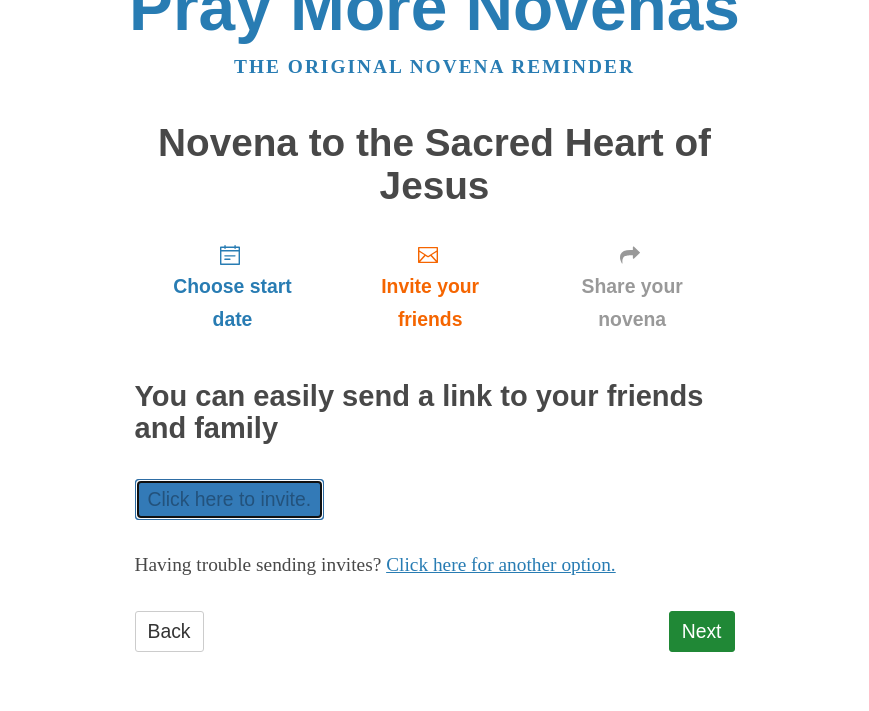 click on "Click here to invite." at bounding box center [230, 499] 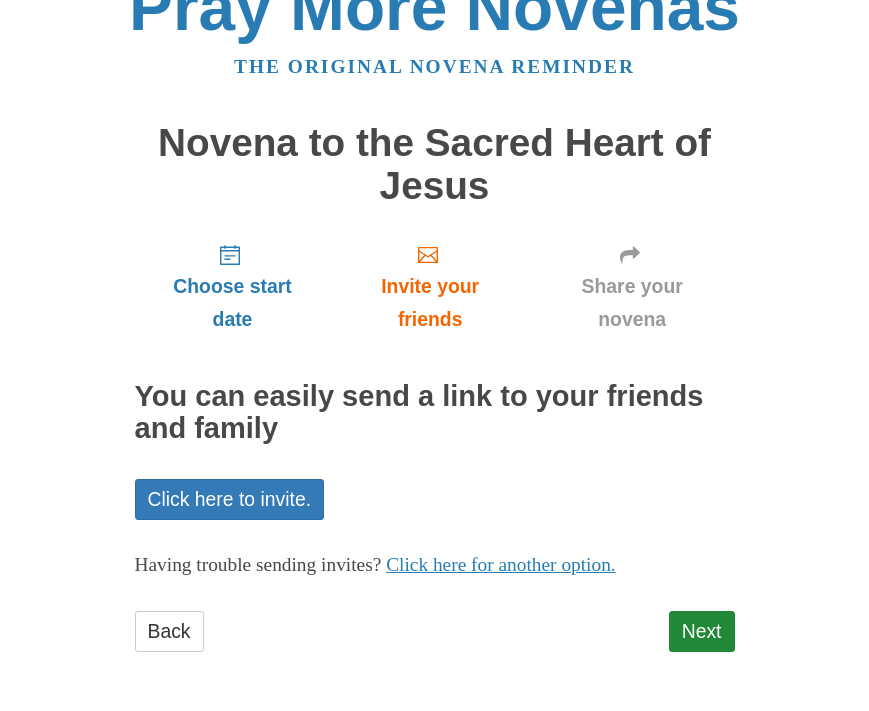 click on "Next" at bounding box center [702, 631] 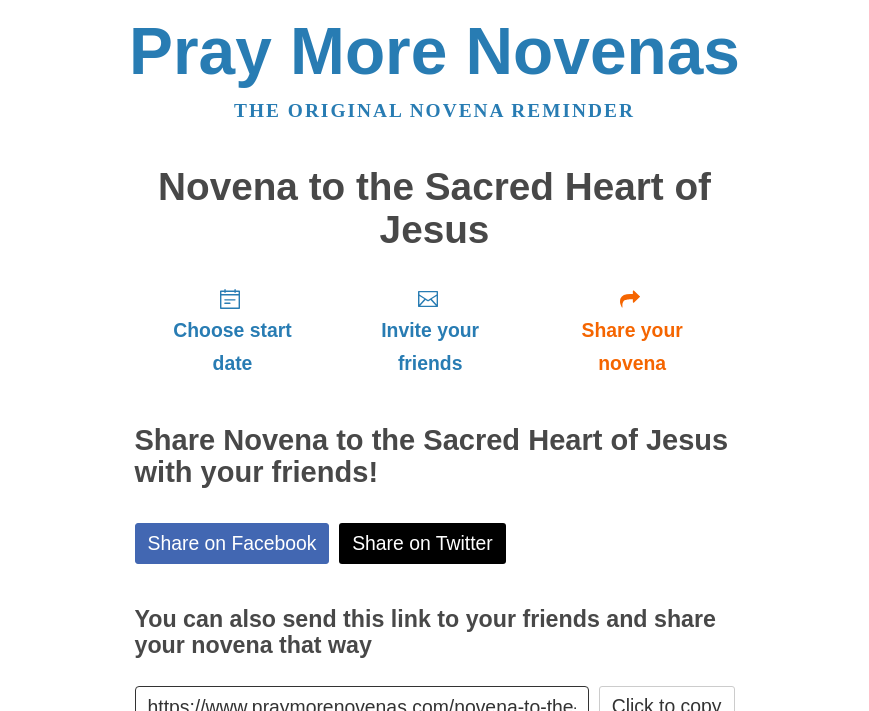 scroll, scrollTop: 135, scrollLeft: 0, axis: vertical 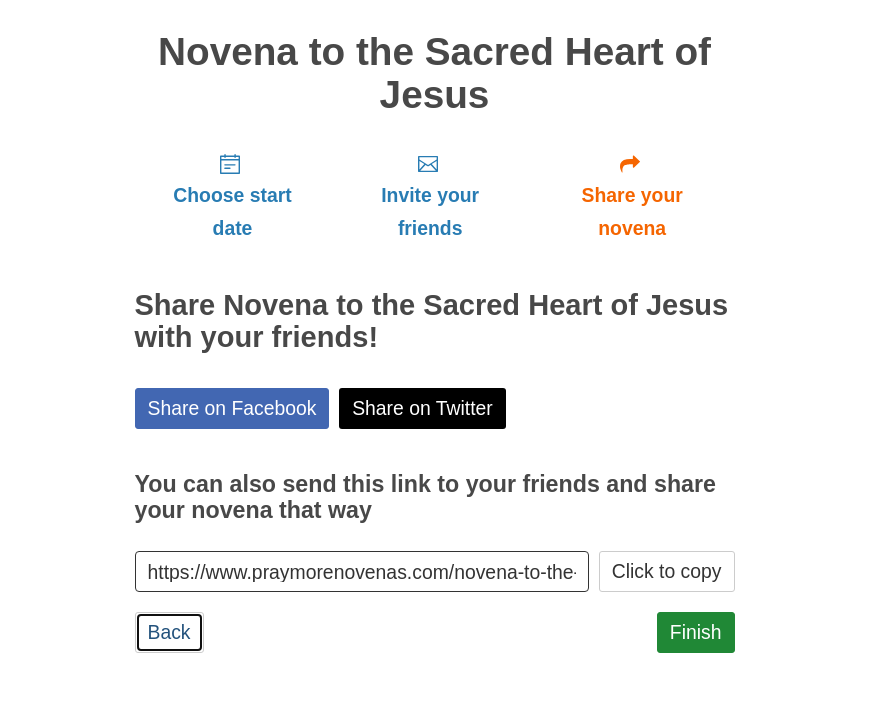 click on "Back" at bounding box center (169, 632) 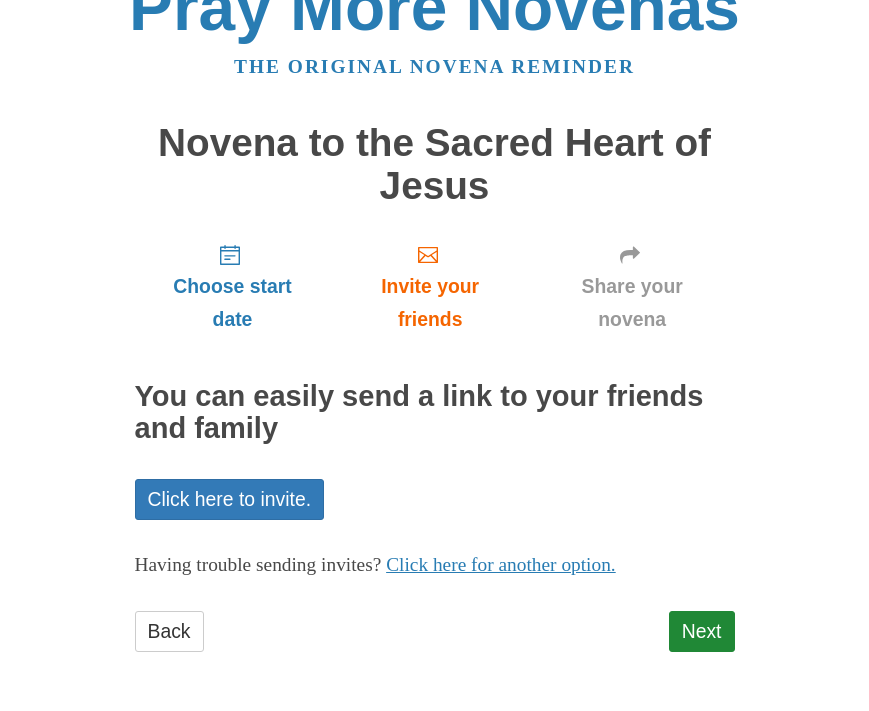 scroll, scrollTop: 0, scrollLeft: 0, axis: both 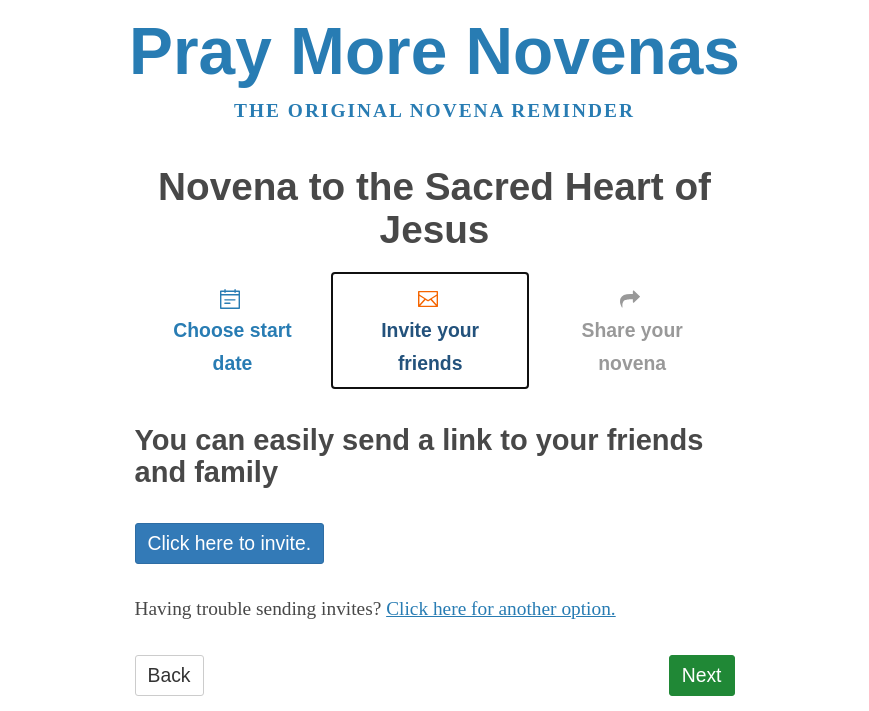 click on "Invite your friends" at bounding box center (429, 330) 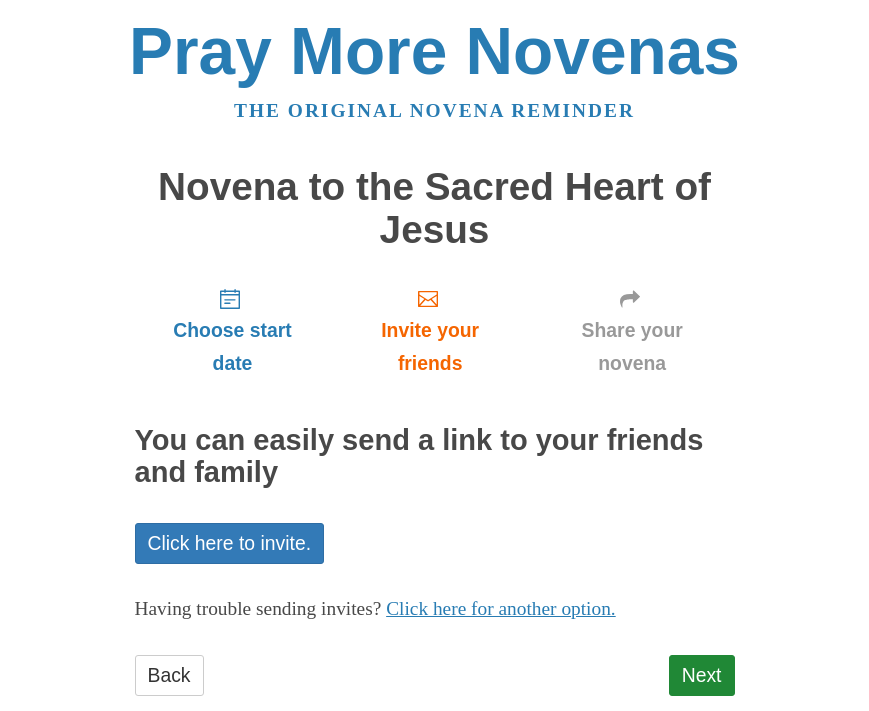 scroll, scrollTop: 0, scrollLeft: 0, axis: both 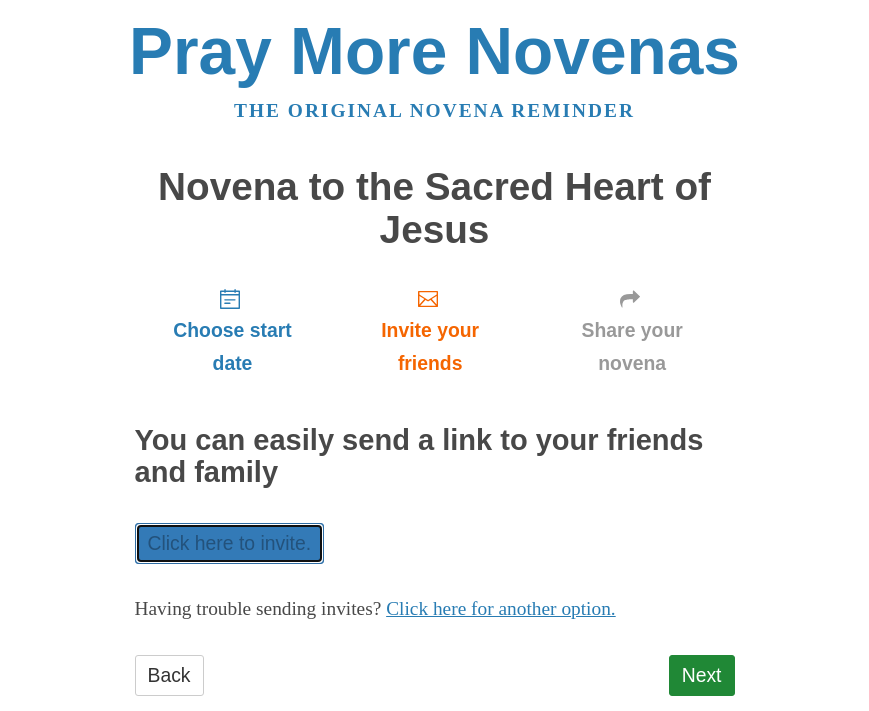 click on "Click here to invite." at bounding box center [230, 543] 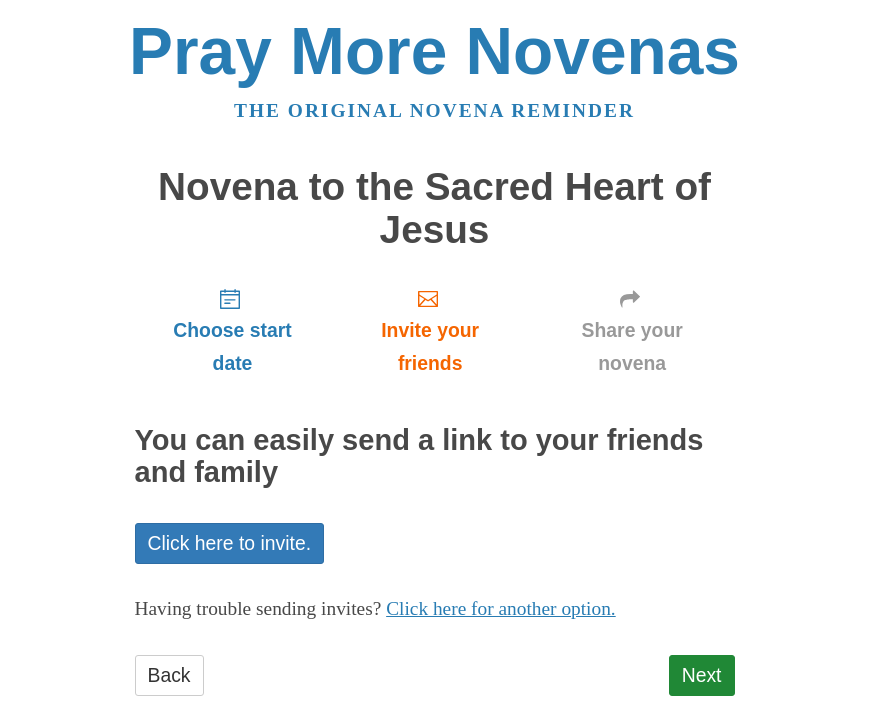 click on "Click here to invite." at bounding box center (230, 543) 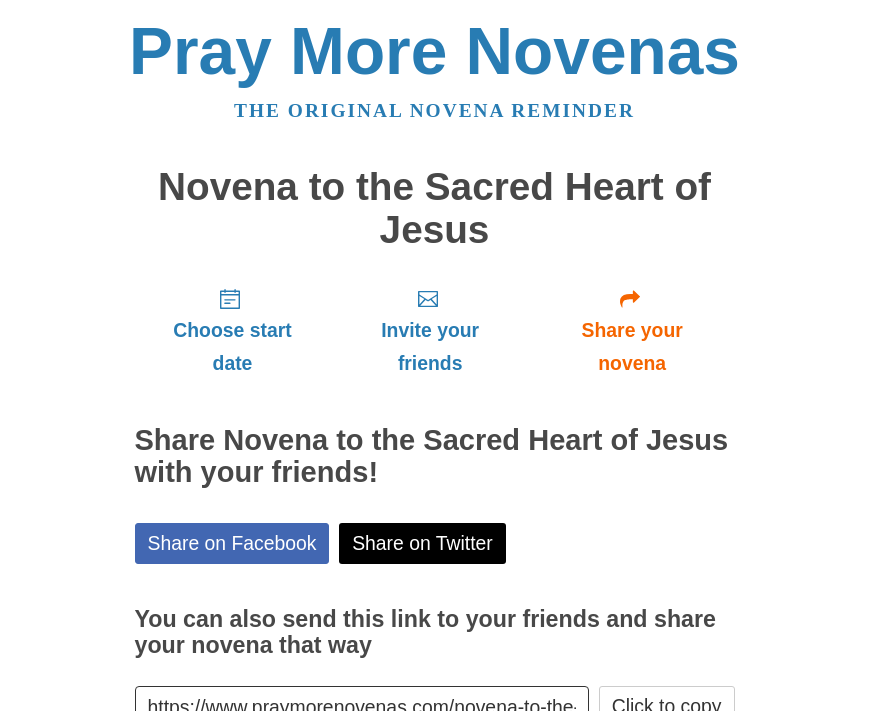scroll, scrollTop: 135, scrollLeft: 0, axis: vertical 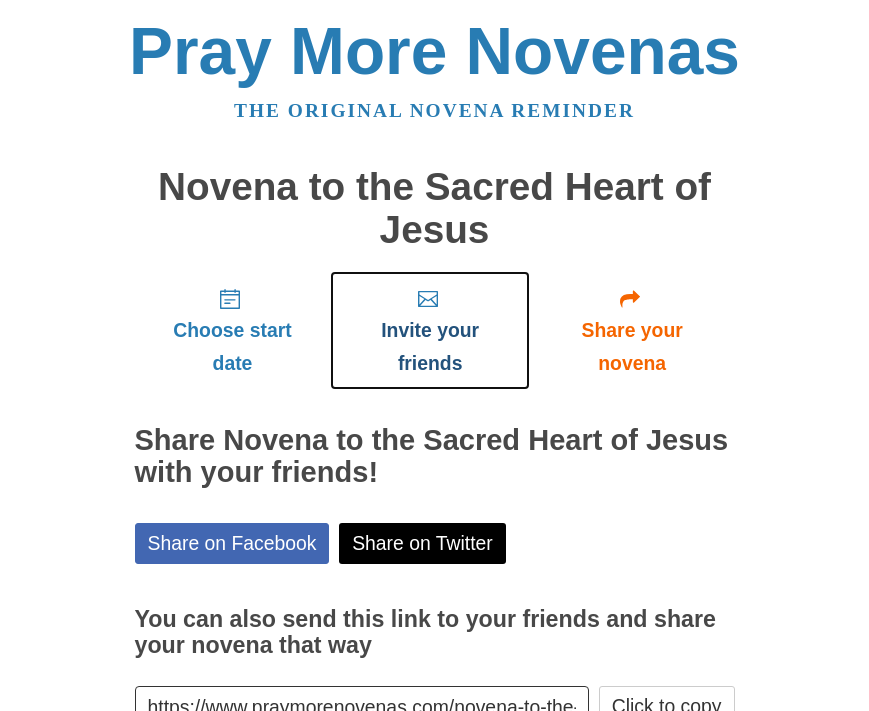 click on "Invite your friends" at bounding box center (429, 330) 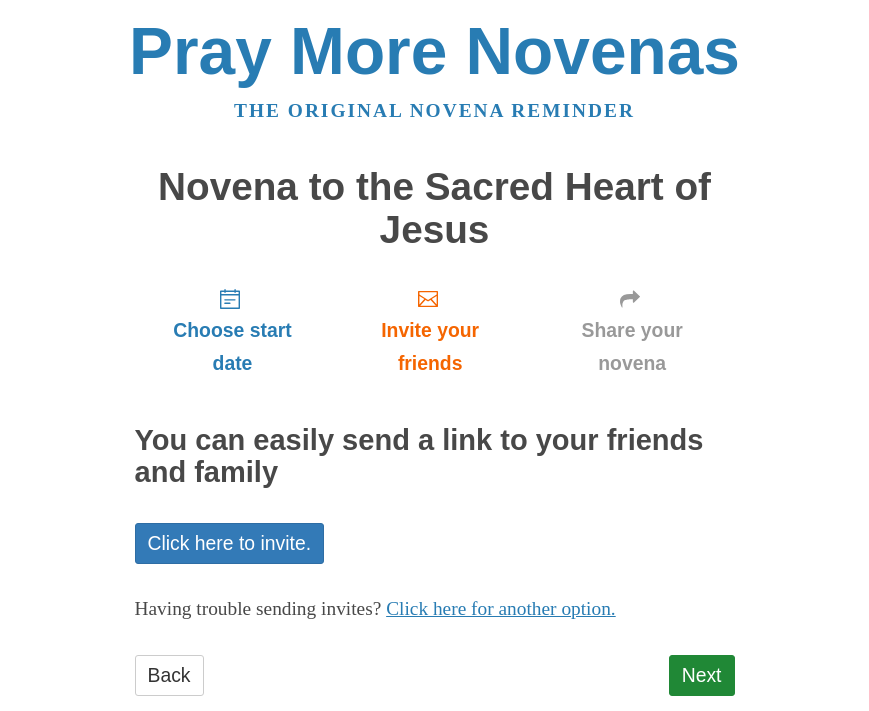scroll, scrollTop: 44, scrollLeft: 0, axis: vertical 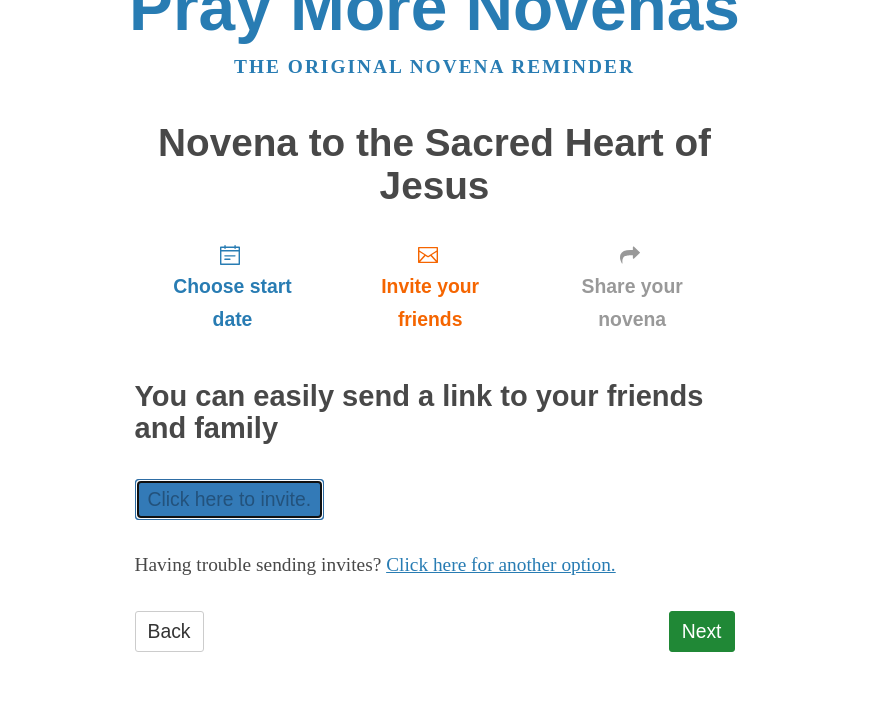 click on "Click here to invite." at bounding box center [230, 499] 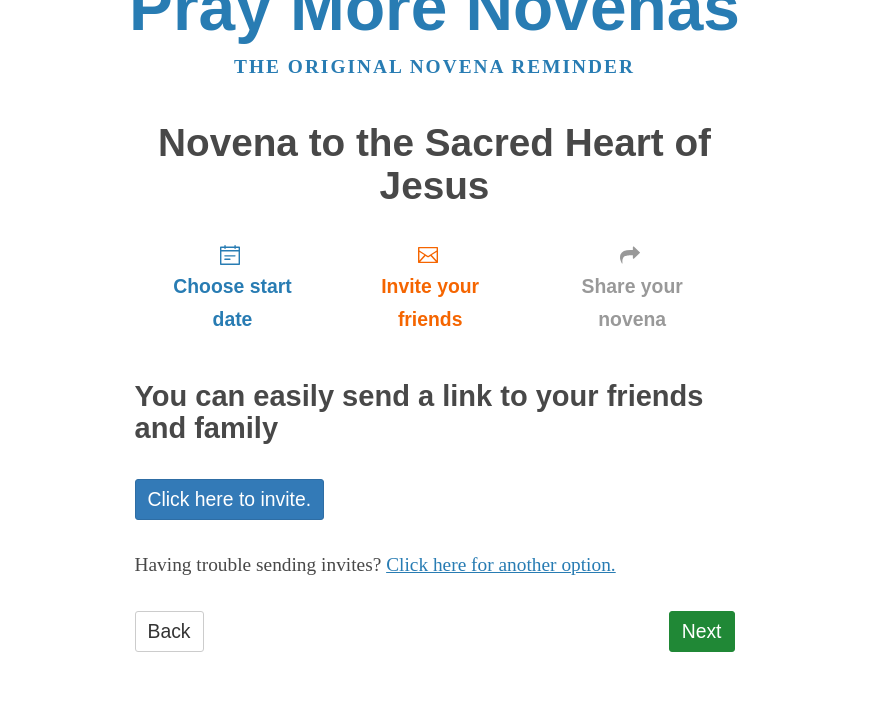click on "Next" at bounding box center [702, 631] 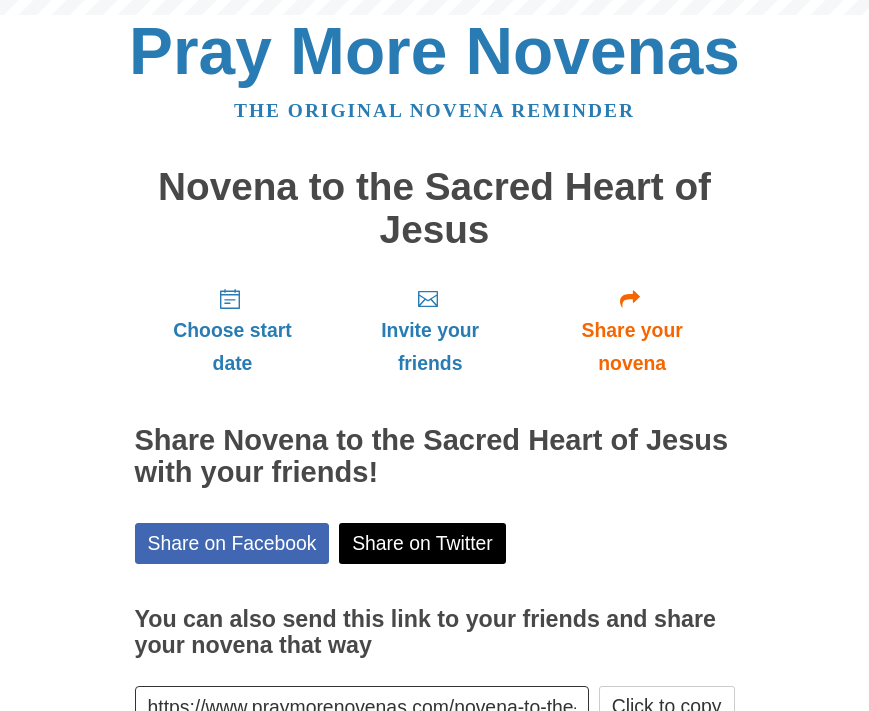 scroll, scrollTop: 0, scrollLeft: 0, axis: both 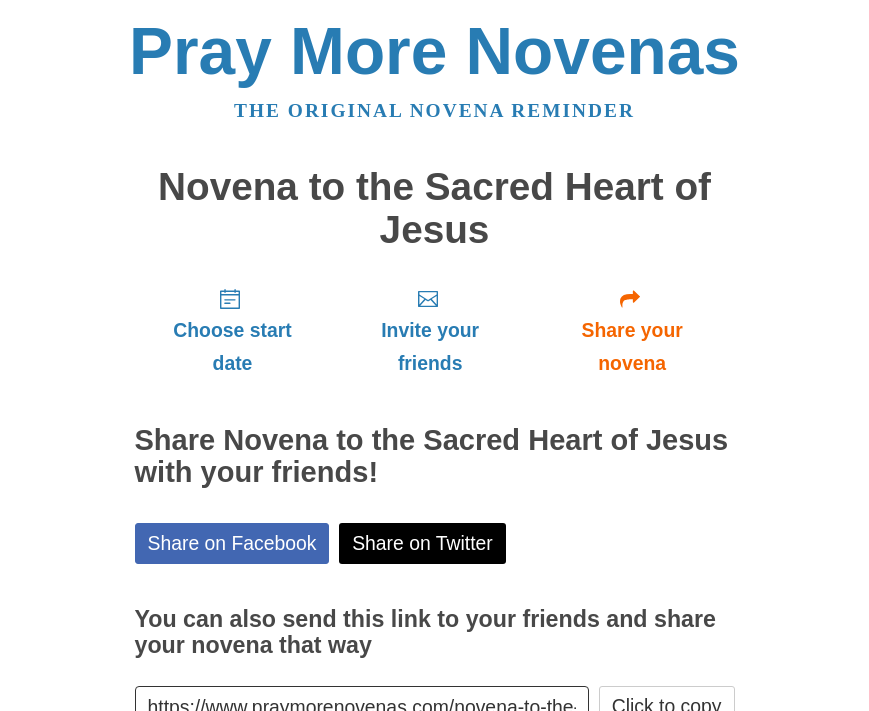 click on "Invite your friends" at bounding box center (429, 330) 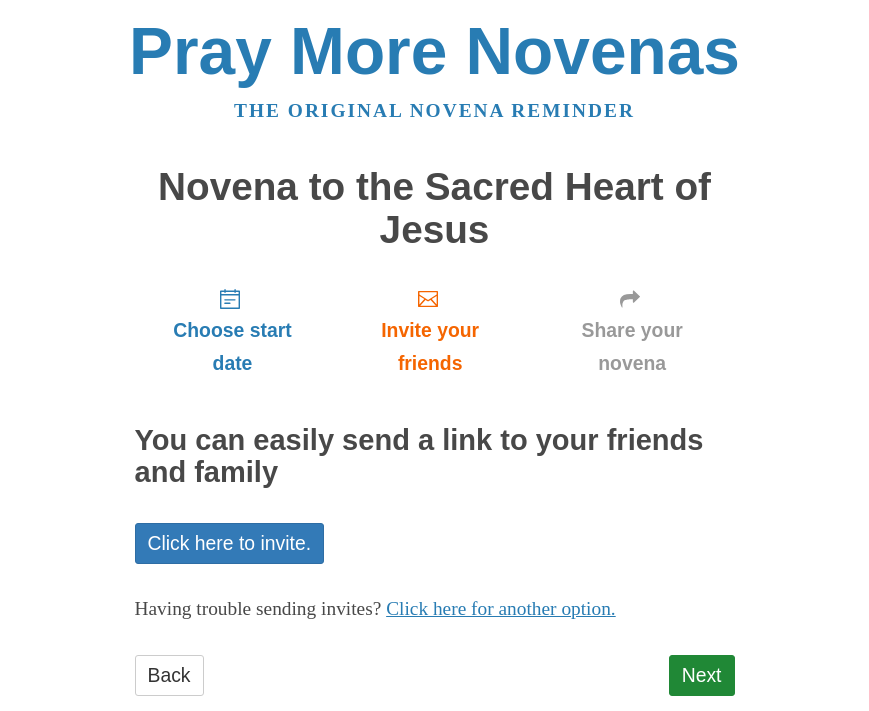 scroll, scrollTop: 44, scrollLeft: 0, axis: vertical 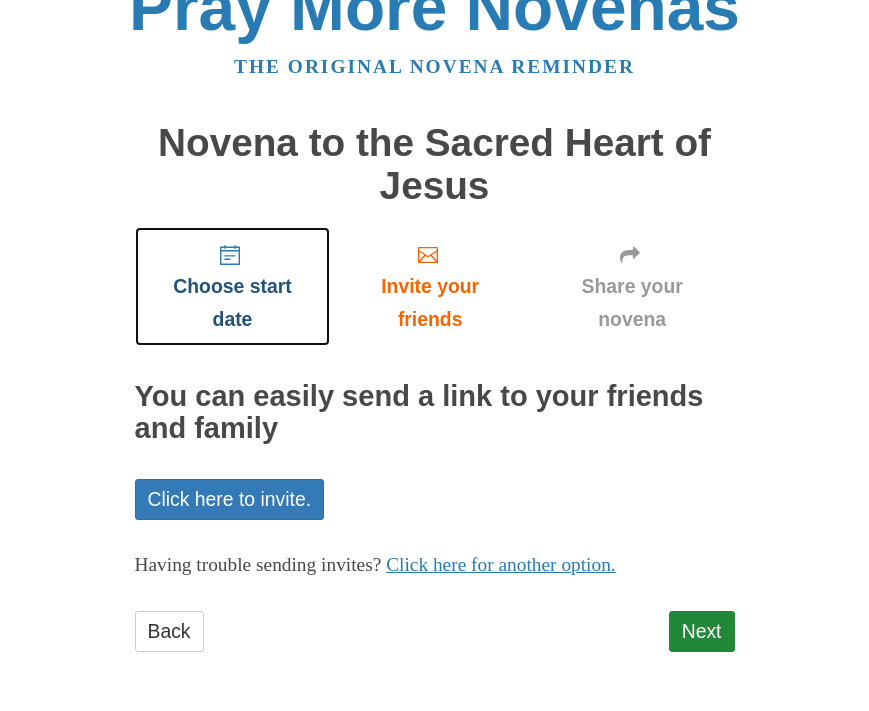 click on "Choose start date" at bounding box center [233, 286] 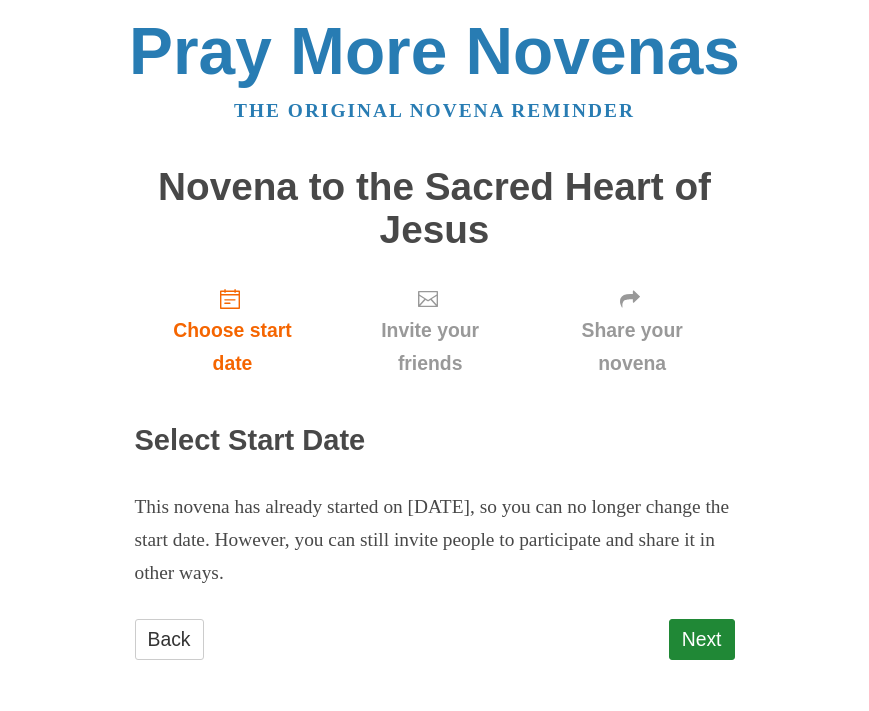 scroll, scrollTop: 7, scrollLeft: 0, axis: vertical 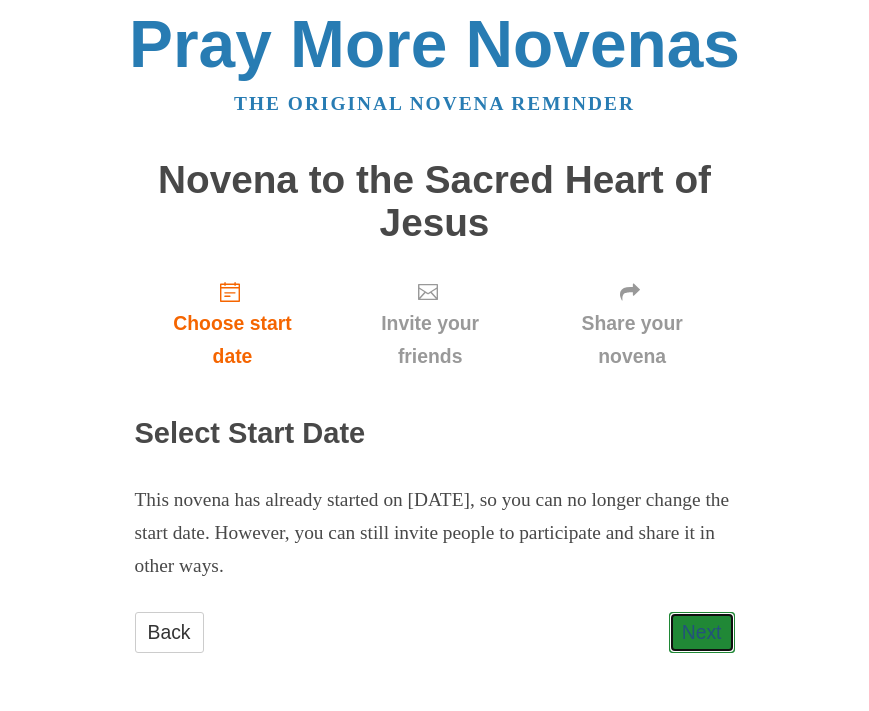 click on "Next" at bounding box center (702, 632) 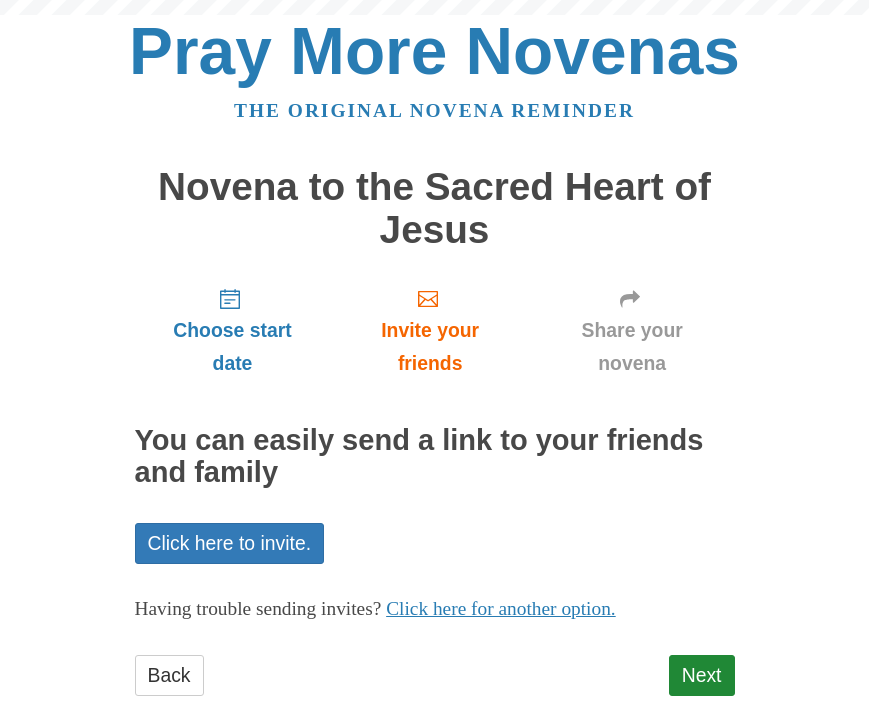 scroll, scrollTop: 0, scrollLeft: 0, axis: both 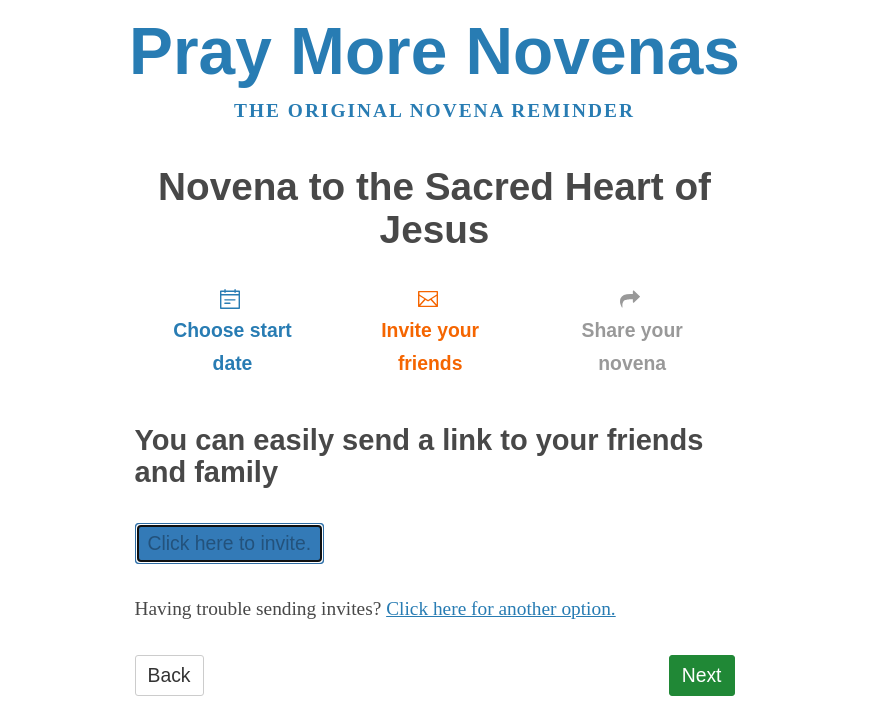 click on "Click here to invite." at bounding box center [230, 543] 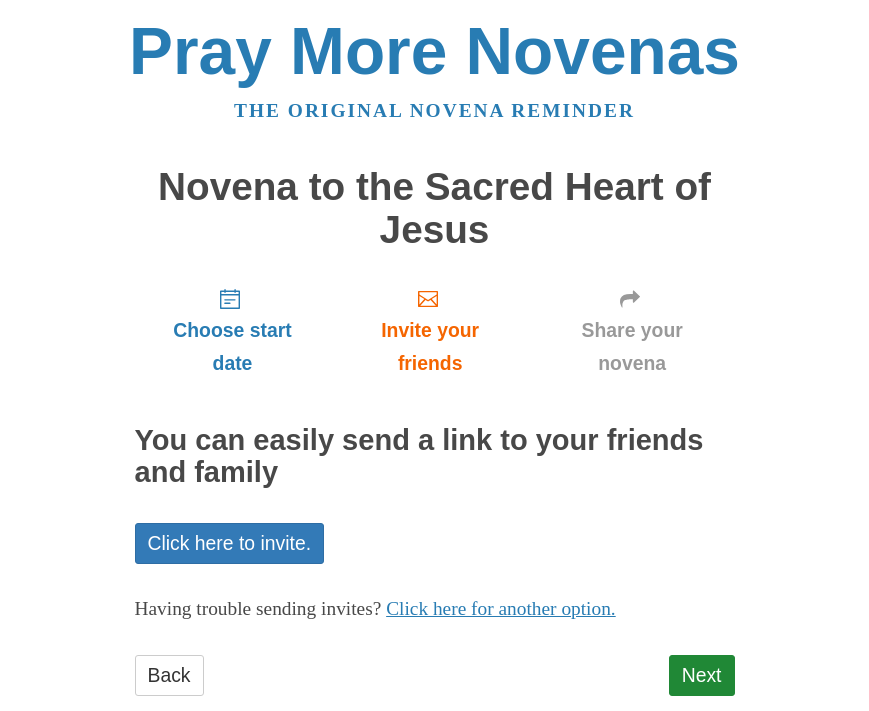 click on "Click here to invite." at bounding box center [230, 543] 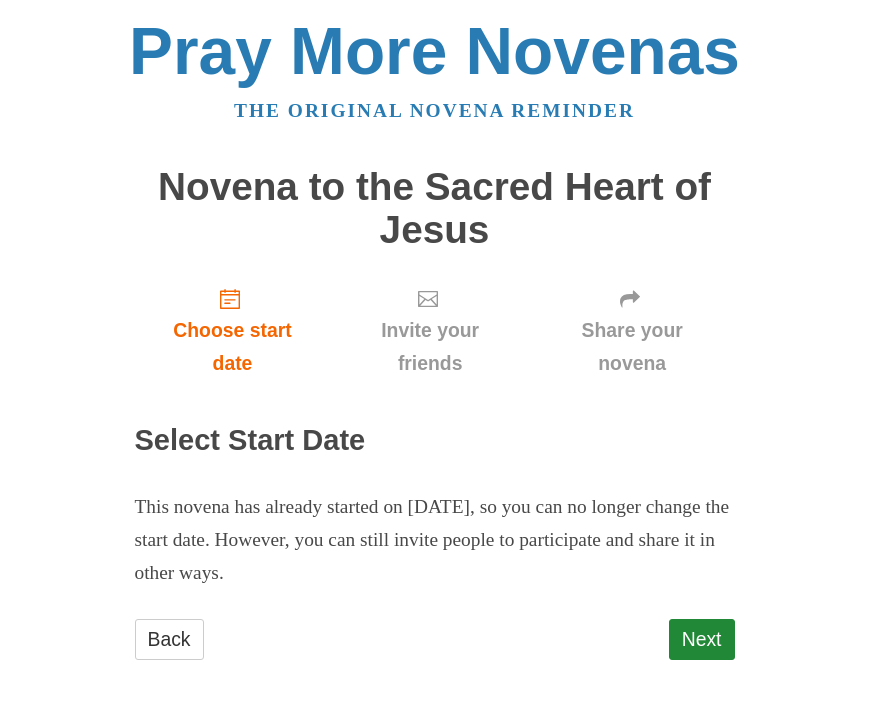 scroll, scrollTop: 7, scrollLeft: 0, axis: vertical 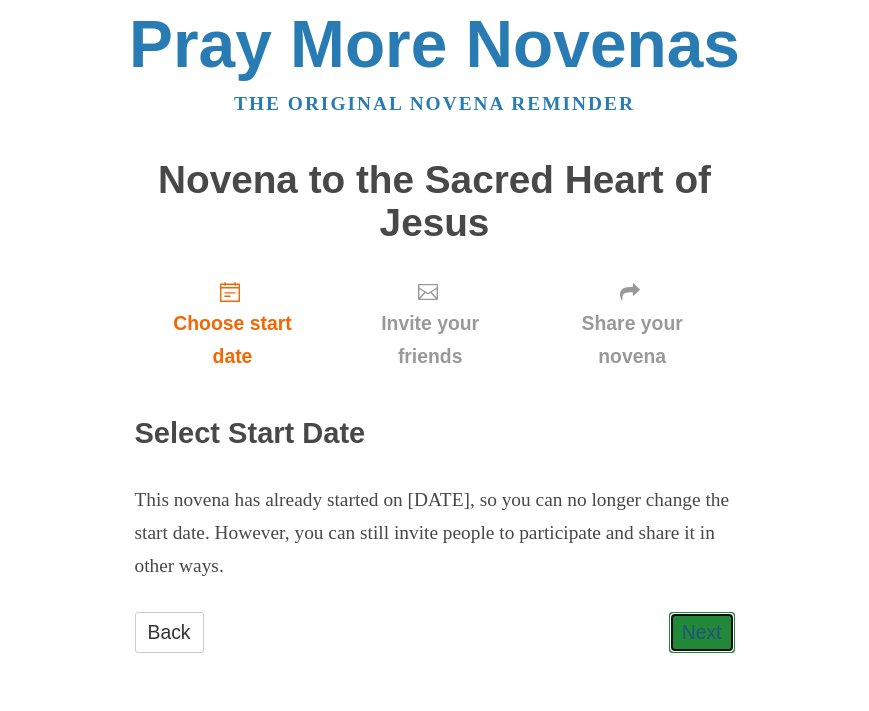 click on "Next" at bounding box center [702, 632] 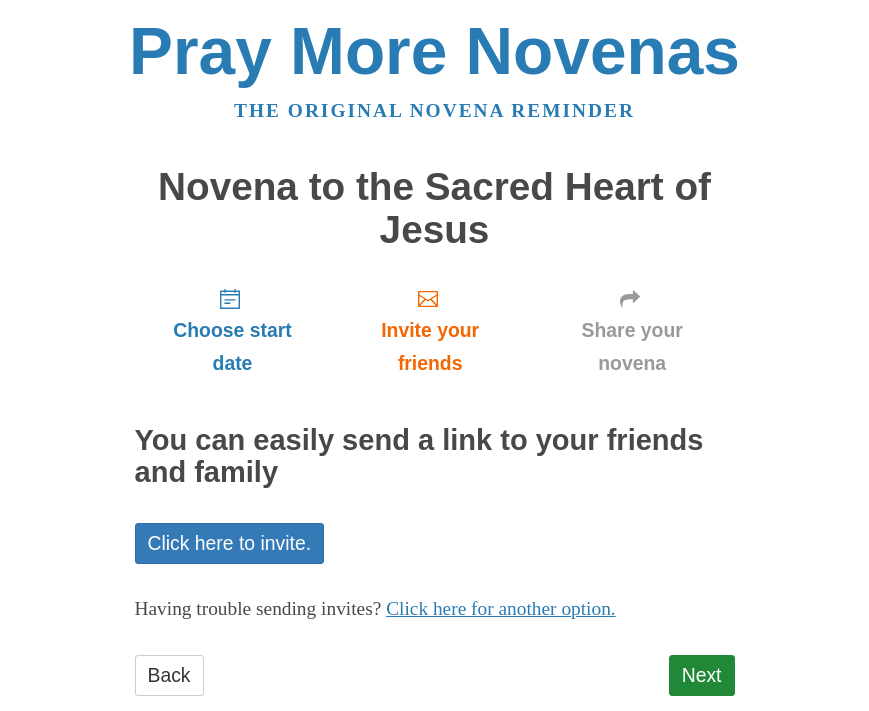 scroll, scrollTop: 44, scrollLeft: 0, axis: vertical 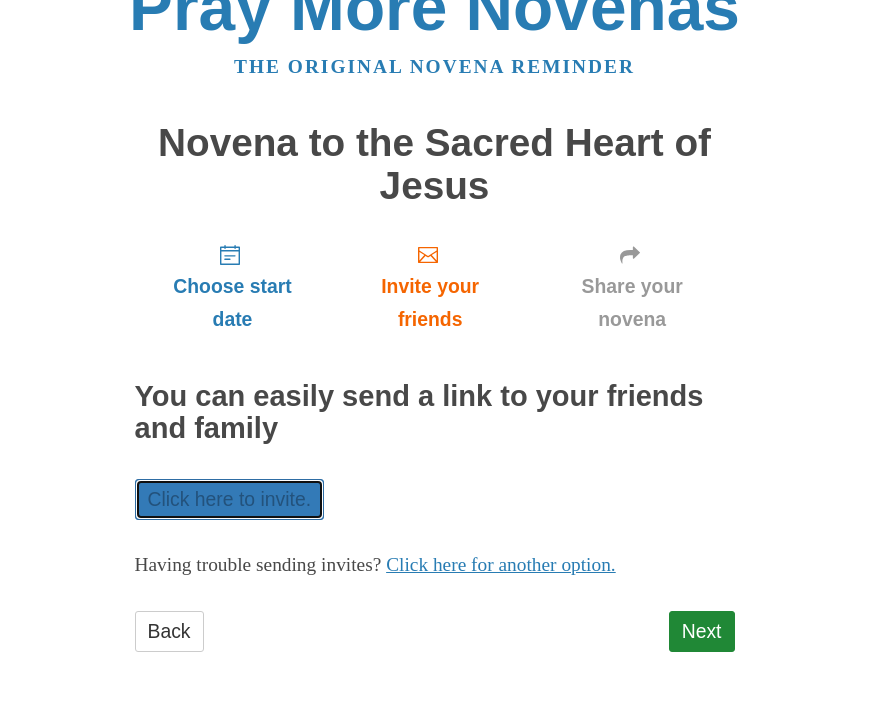 click on "Click here to invite." at bounding box center [230, 499] 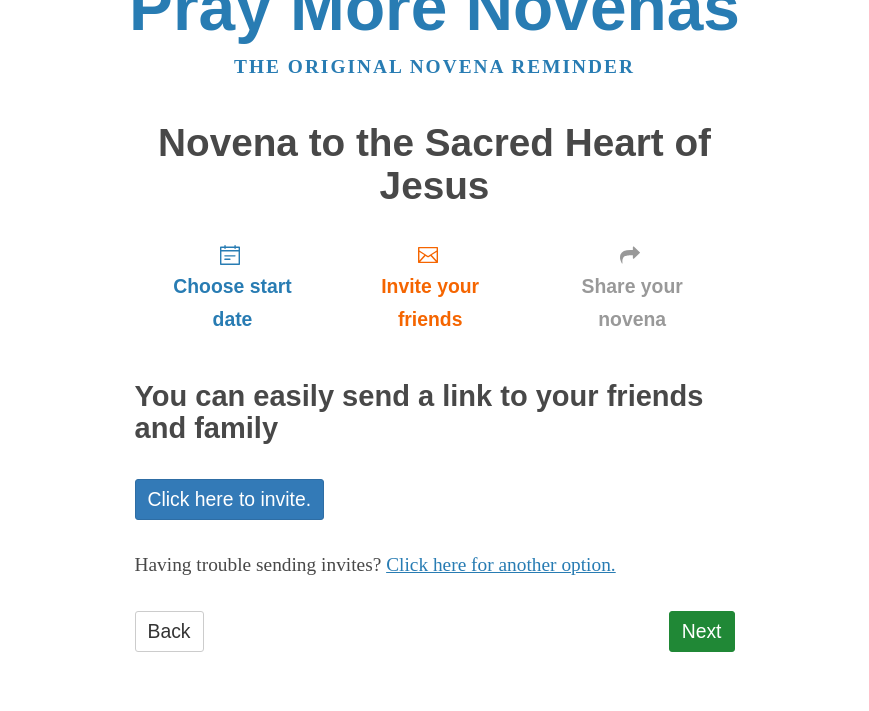 click on "Share your novena" at bounding box center (632, 286) 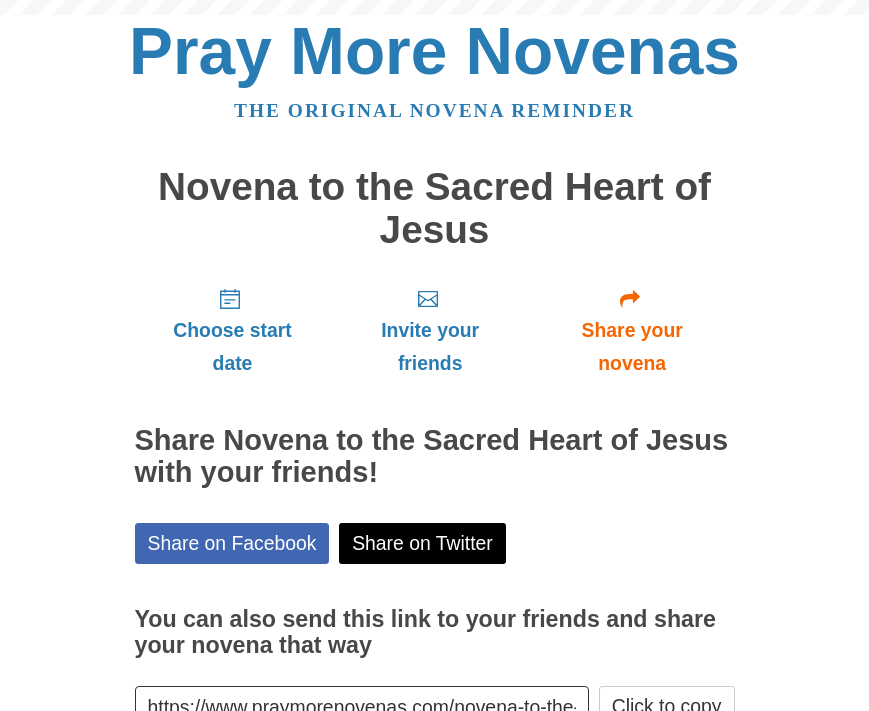 scroll, scrollTop: 0, scrollLeft: 0, axis: both 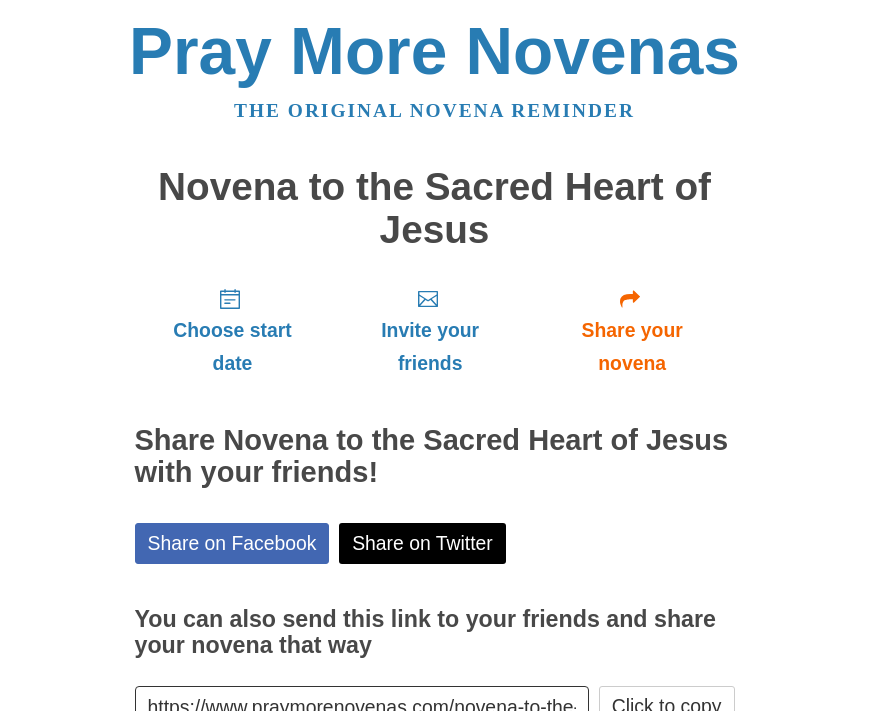click on "Finish" at bounding box center (696, 767) 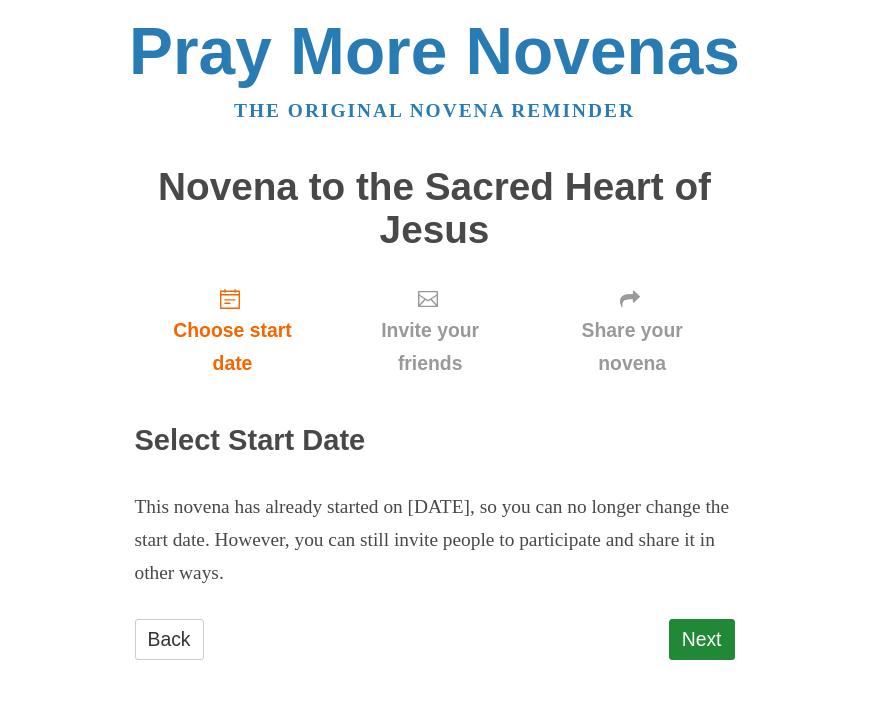 scroll, scrollTop: 7, scrollLeft: 0, axis: vertical 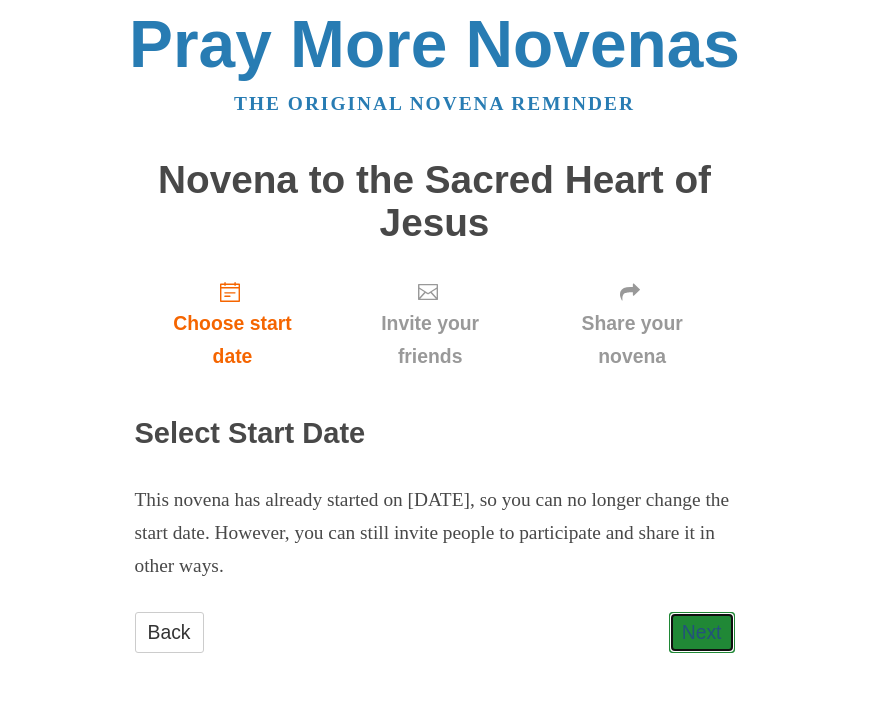 click on "Next" at bounding box center (702, 632) 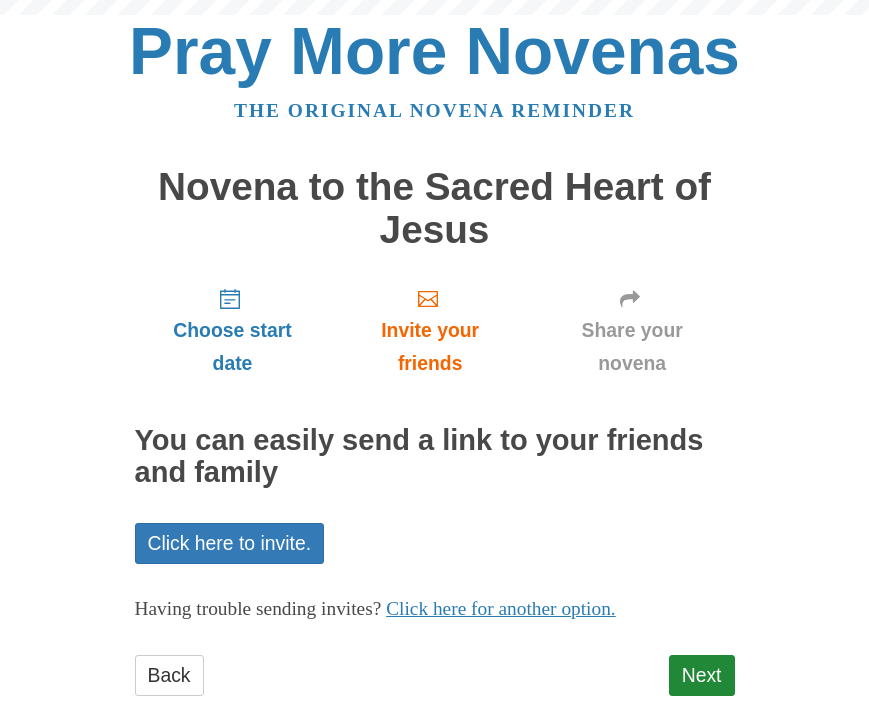 scroll, scrollTop: 0, scrollLeft: 0, axis: both 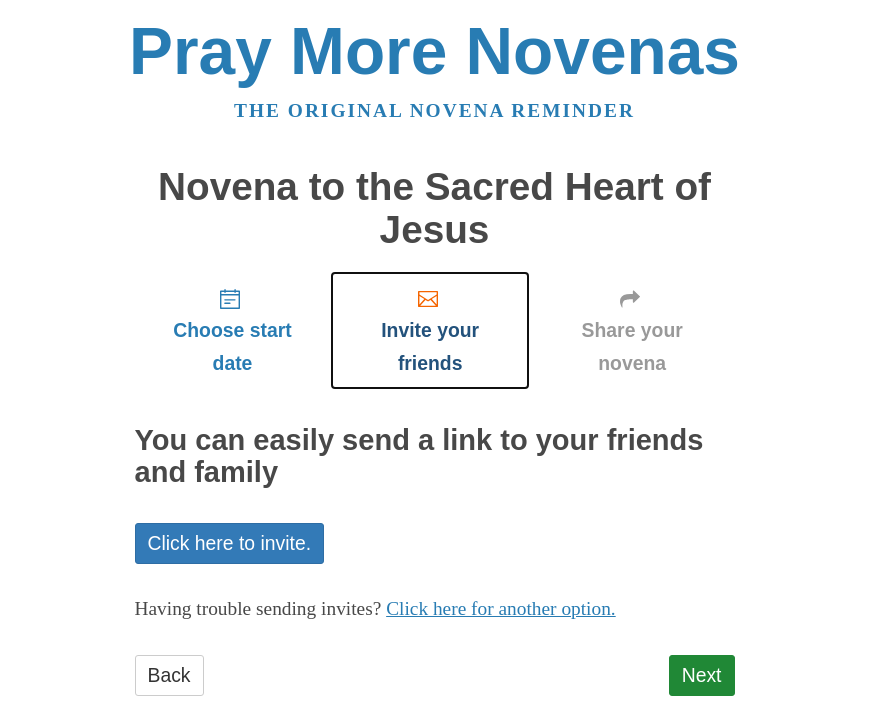 click on "Invite your friends" at bounding box center (429, 330) 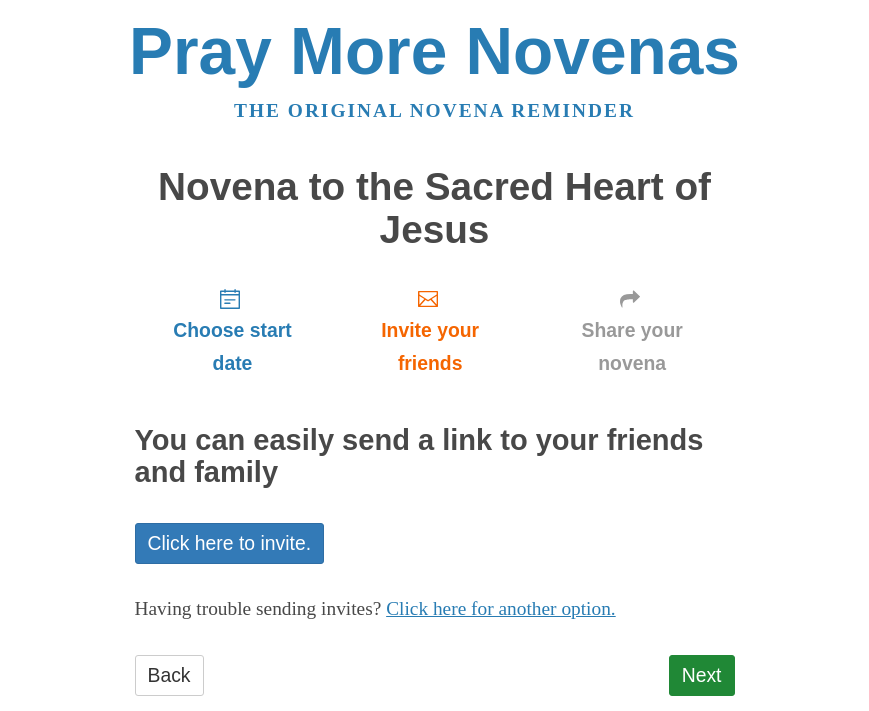 scroll, scrollTop: 44, scrollLeft: 0, axis: vertical 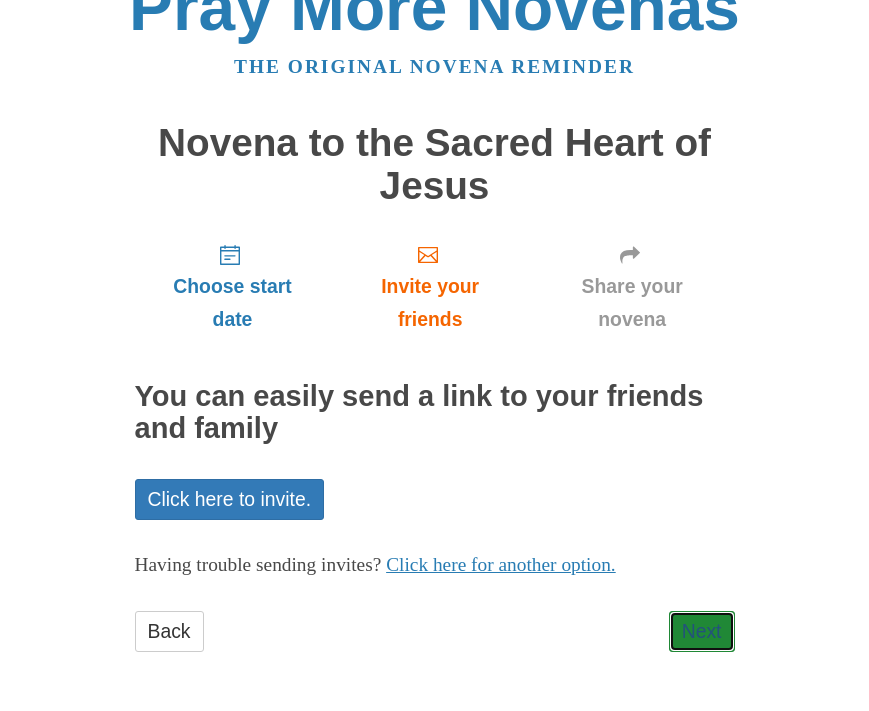 click on "Next" at bounding box center [702, 631] 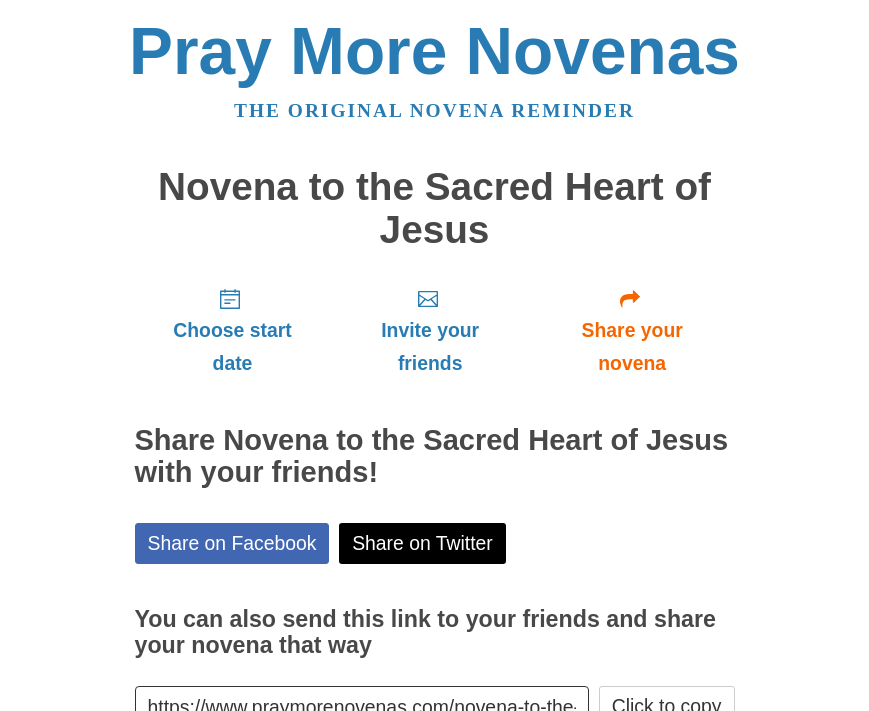 scroll, scrollTop: 135, scrollLeft: 0, axis: vertical 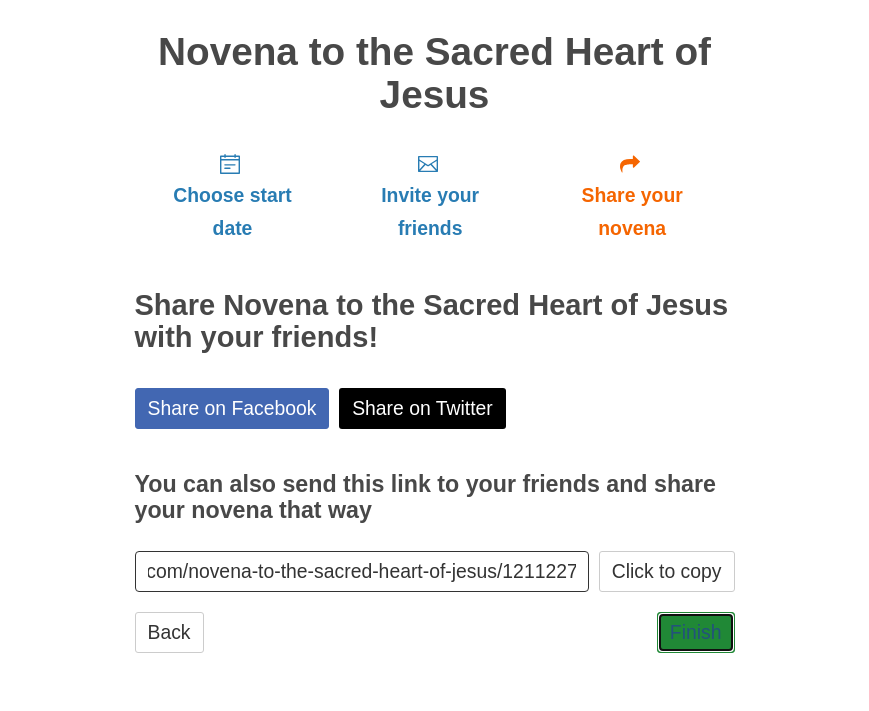 click on "Finish" at bounding box center [696, 632] 